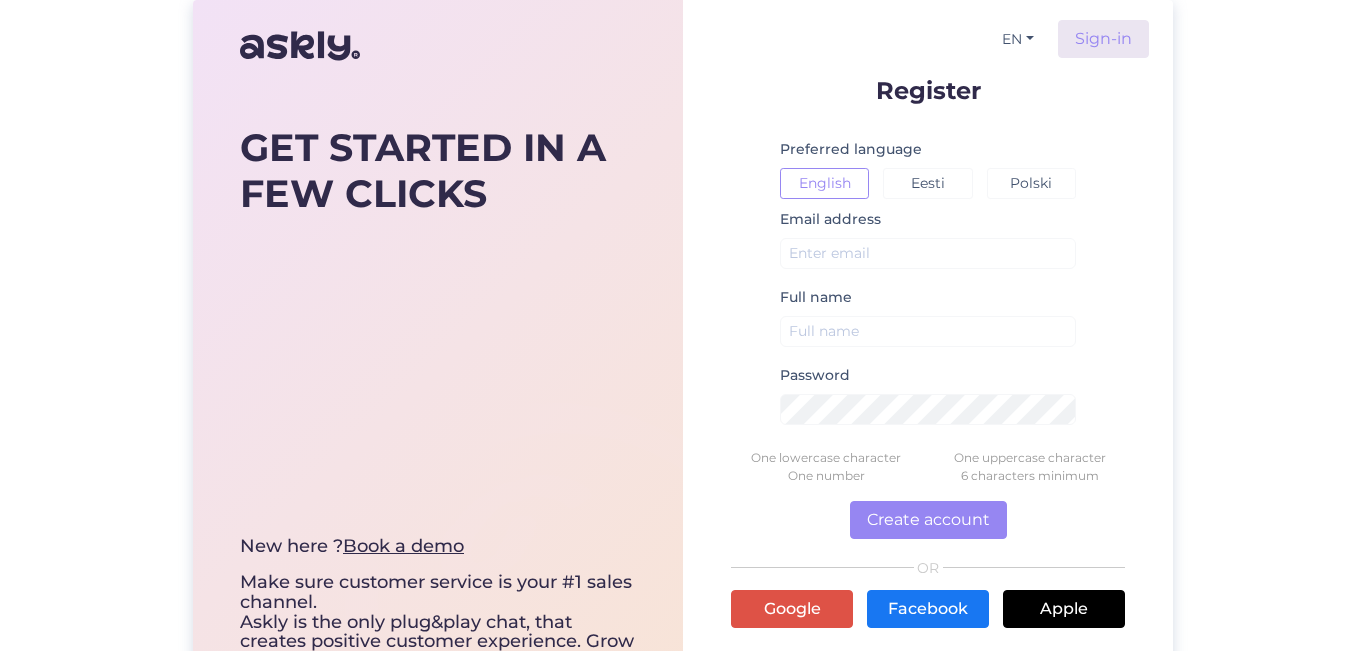 scroll, scrollTop: 0, scrollLeft: 0, axis: both 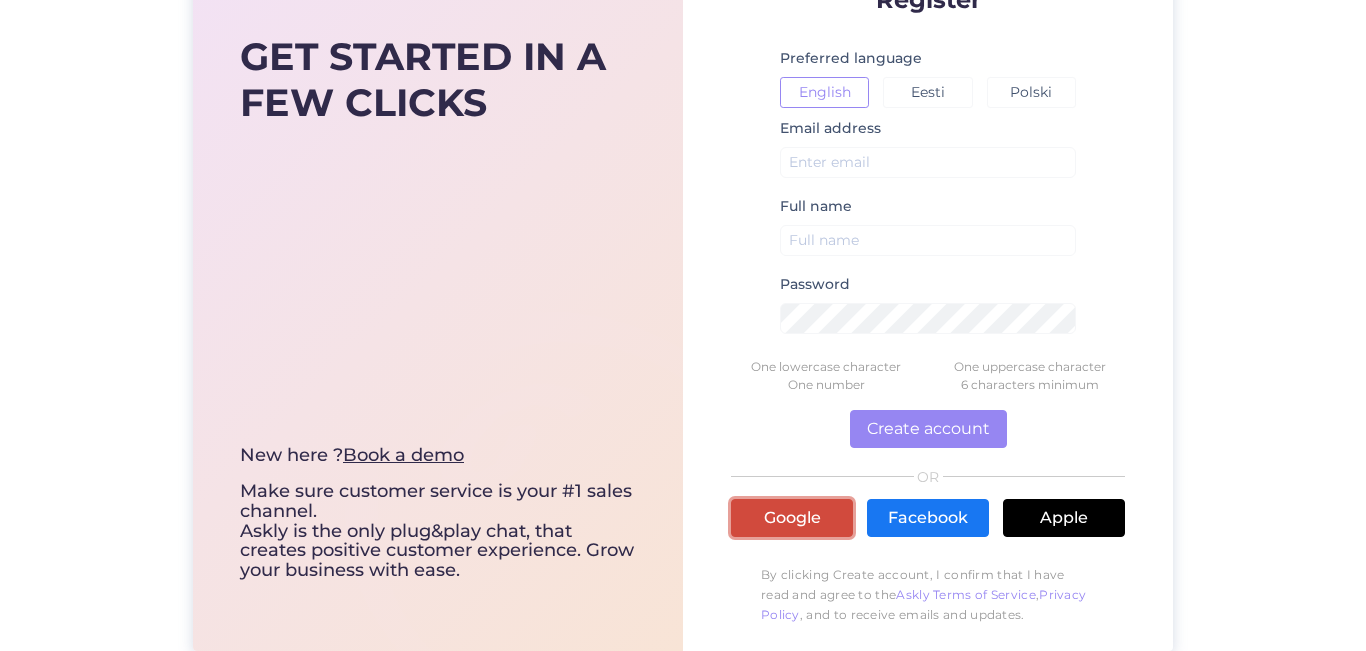 click on "Google" at bounding box center (792, 518) 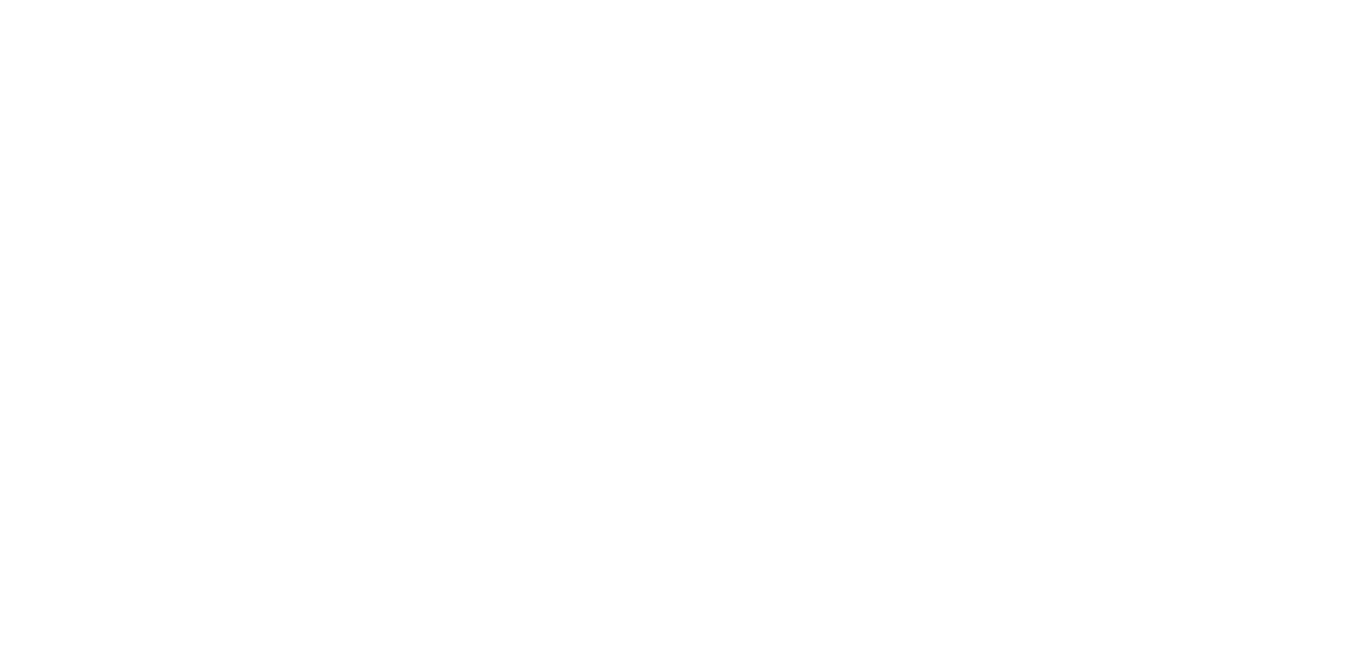 scroll, scrollTop: 0, scrollLeft: 0, axis: both 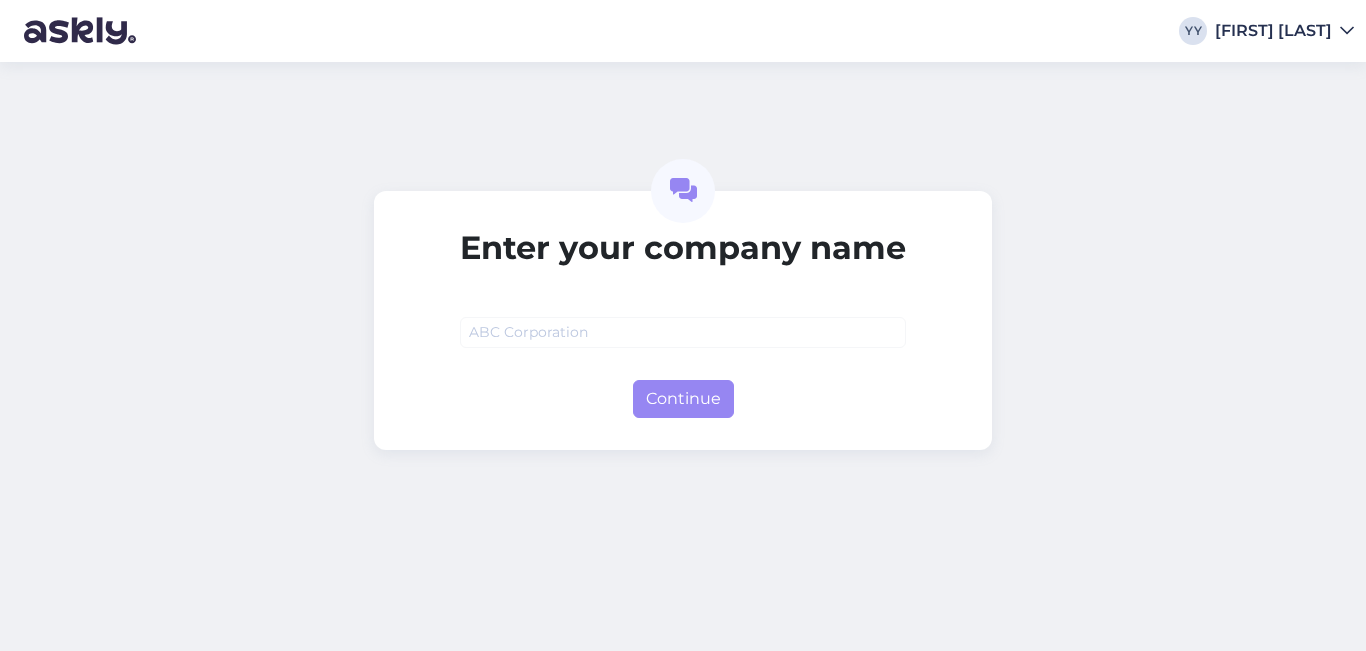 click at bounding box center (683, 332) 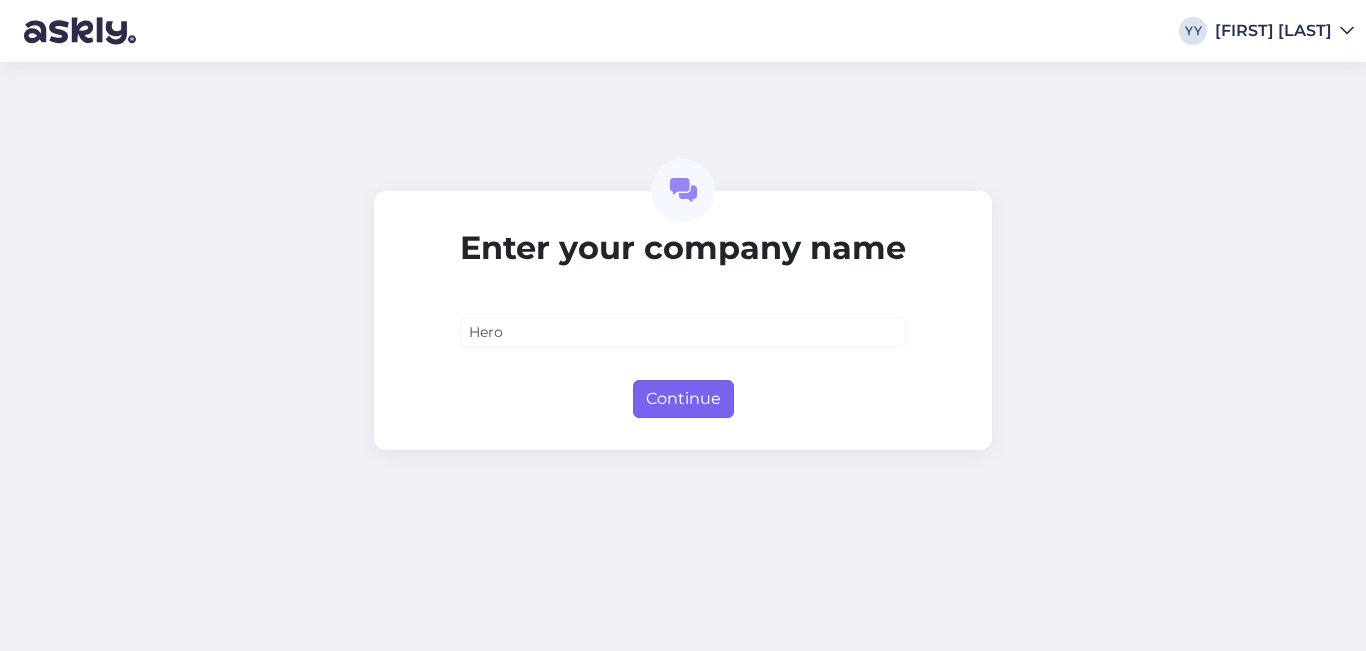 type on "Hero" 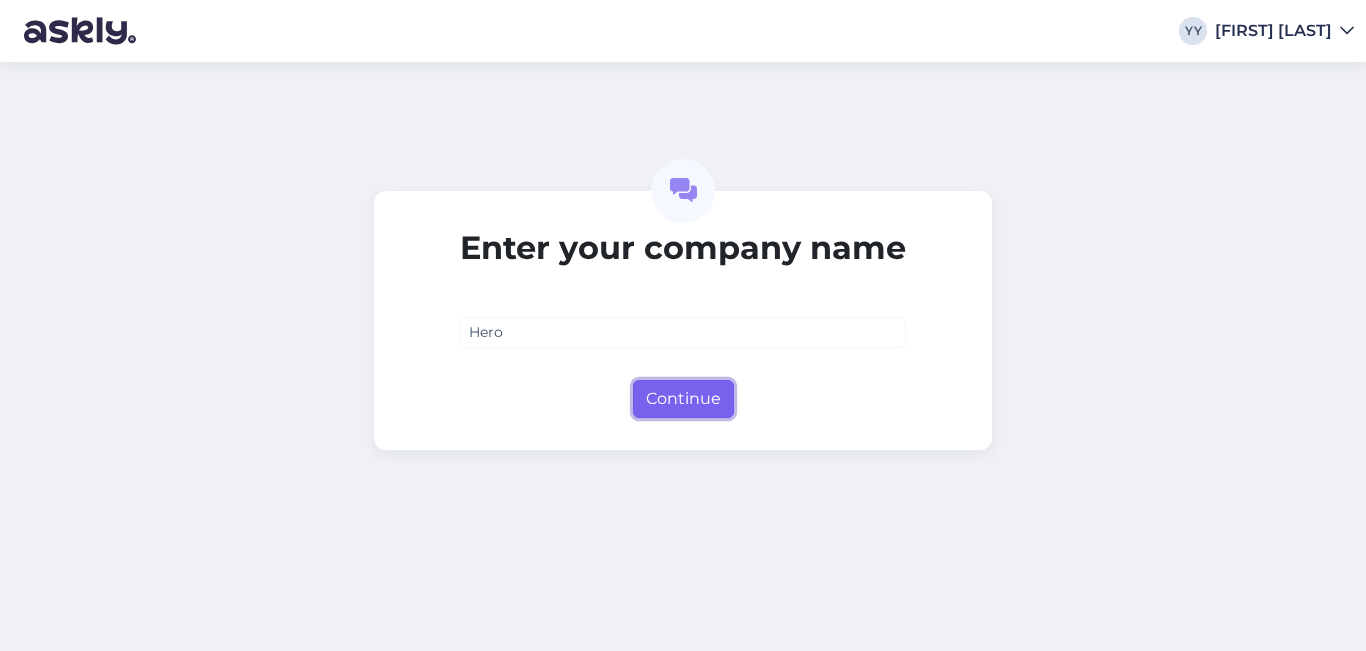 click on "Continue" at bounding box center (683, 399) 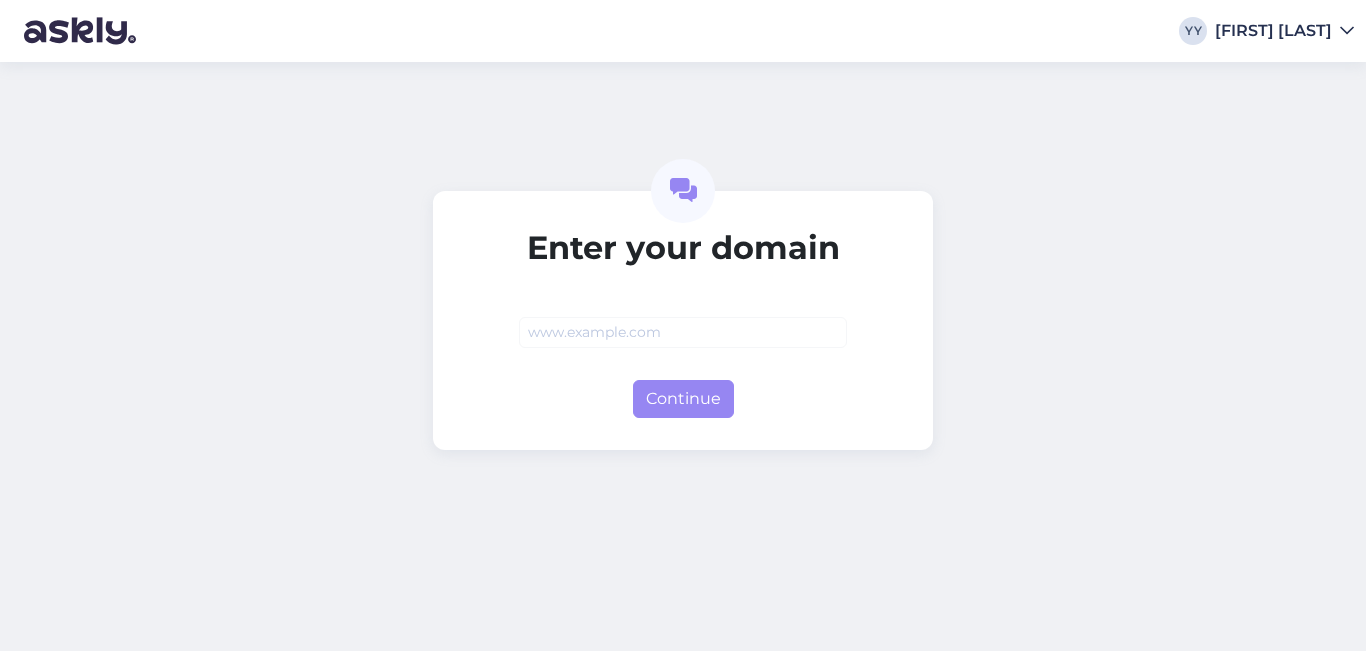 click at bounding box center [683, 332] 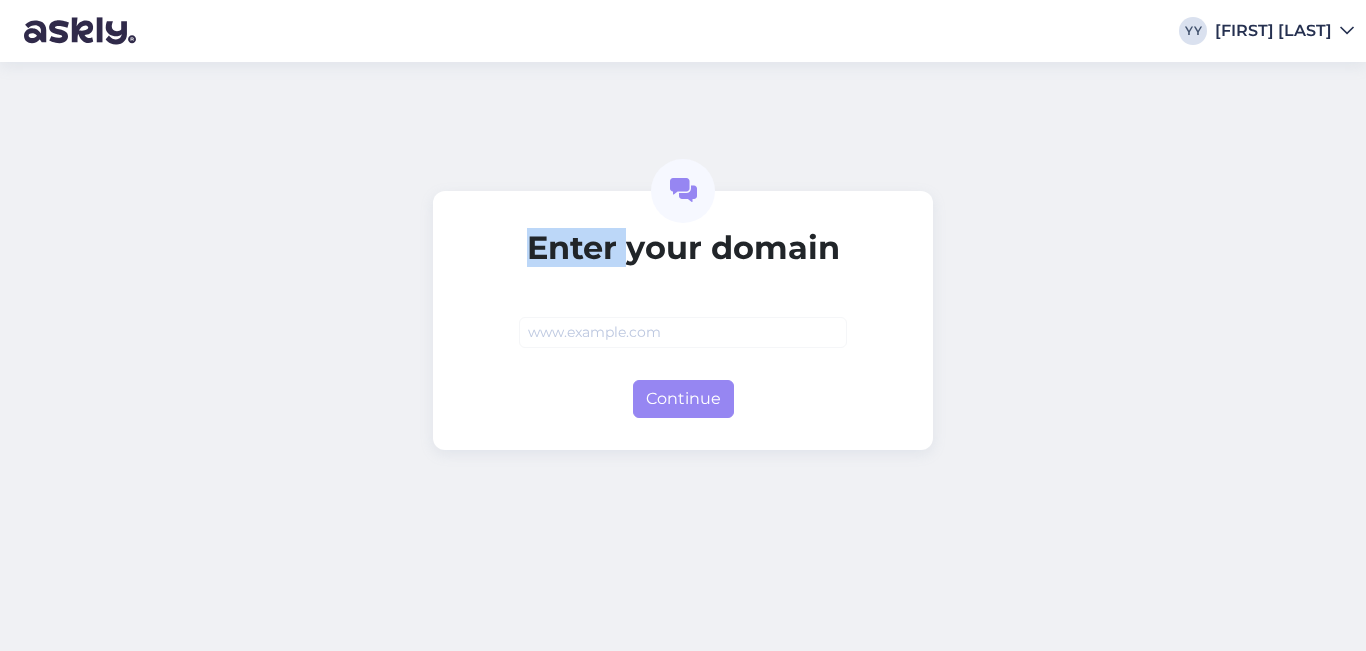 click on "Enter your domain" at bounding box center [683, 248] 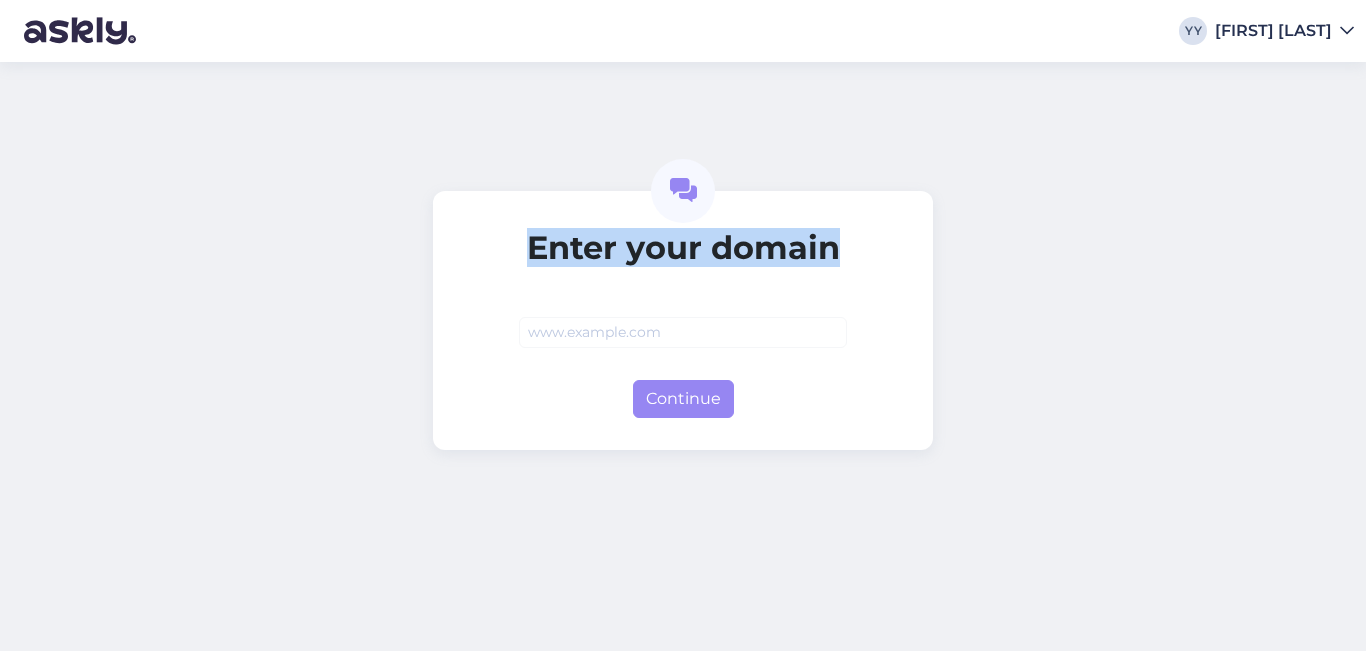 click on "Enter your domain" at bounding box center [683, 248] 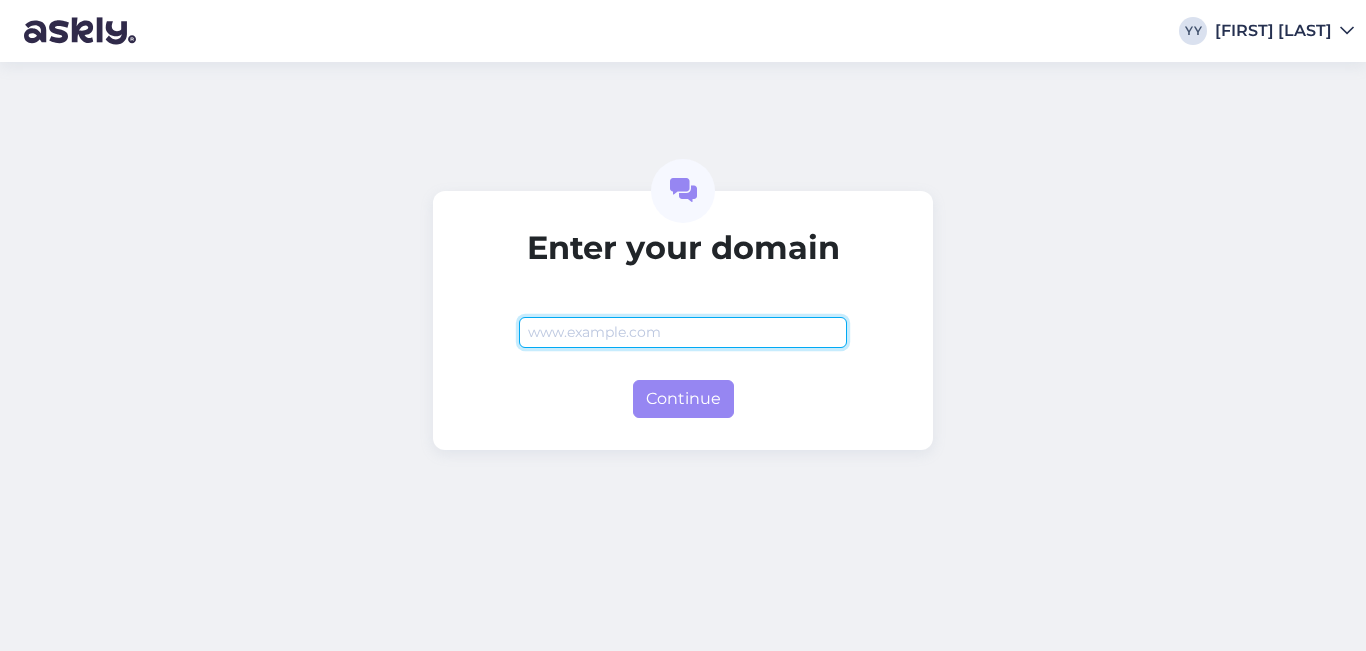 click at bounding box center [683, 332] 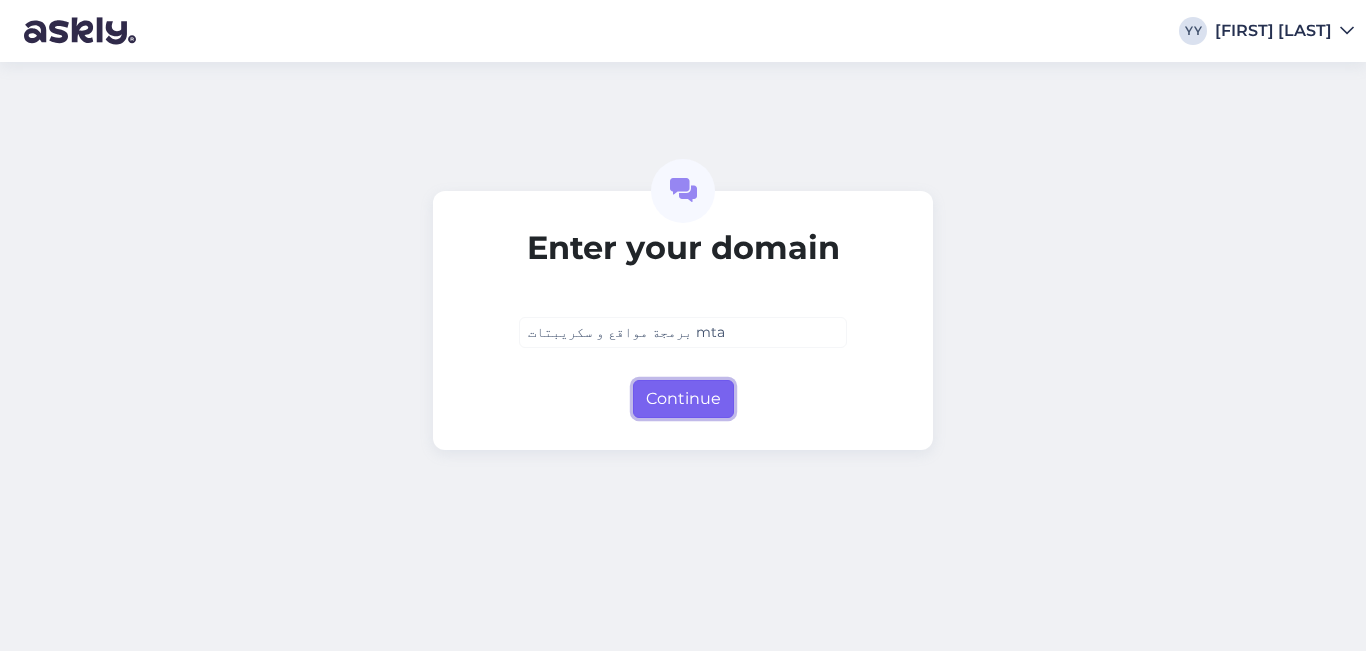 click on "Continue" at bounding box center (683, 399) 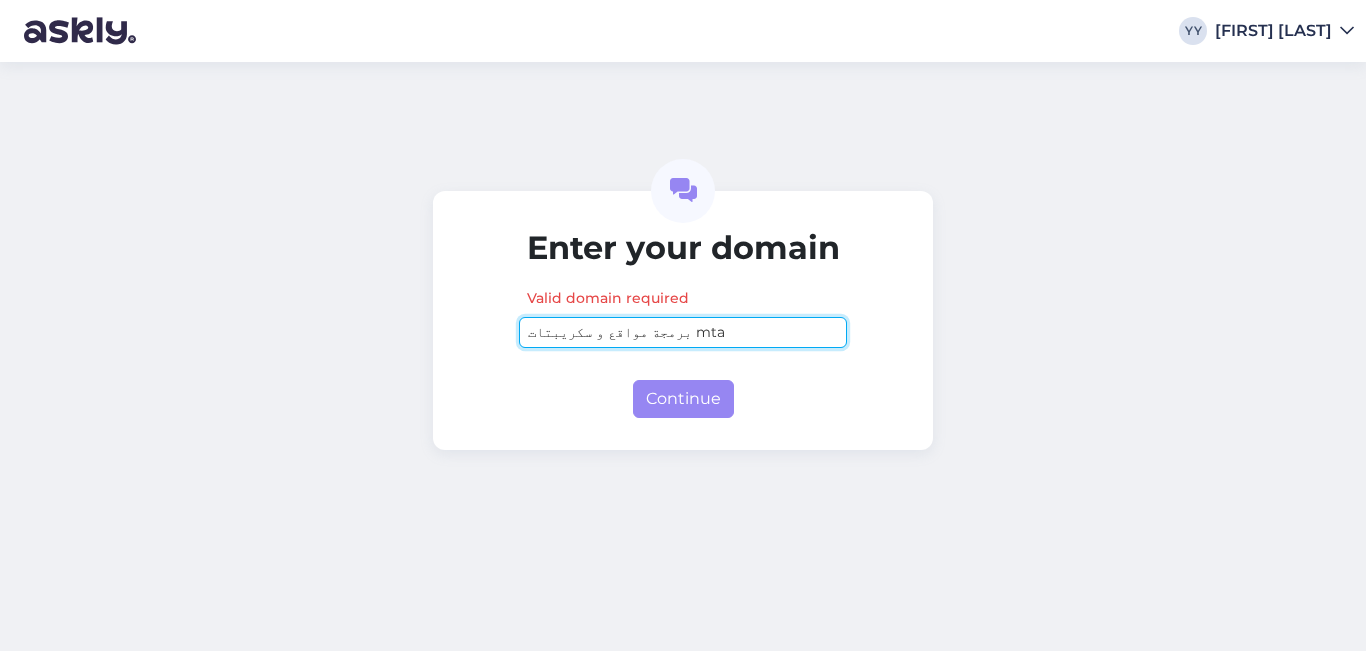 click on "برمجة مواقع و سكريبتات mta" at bounding box center (683, 332) 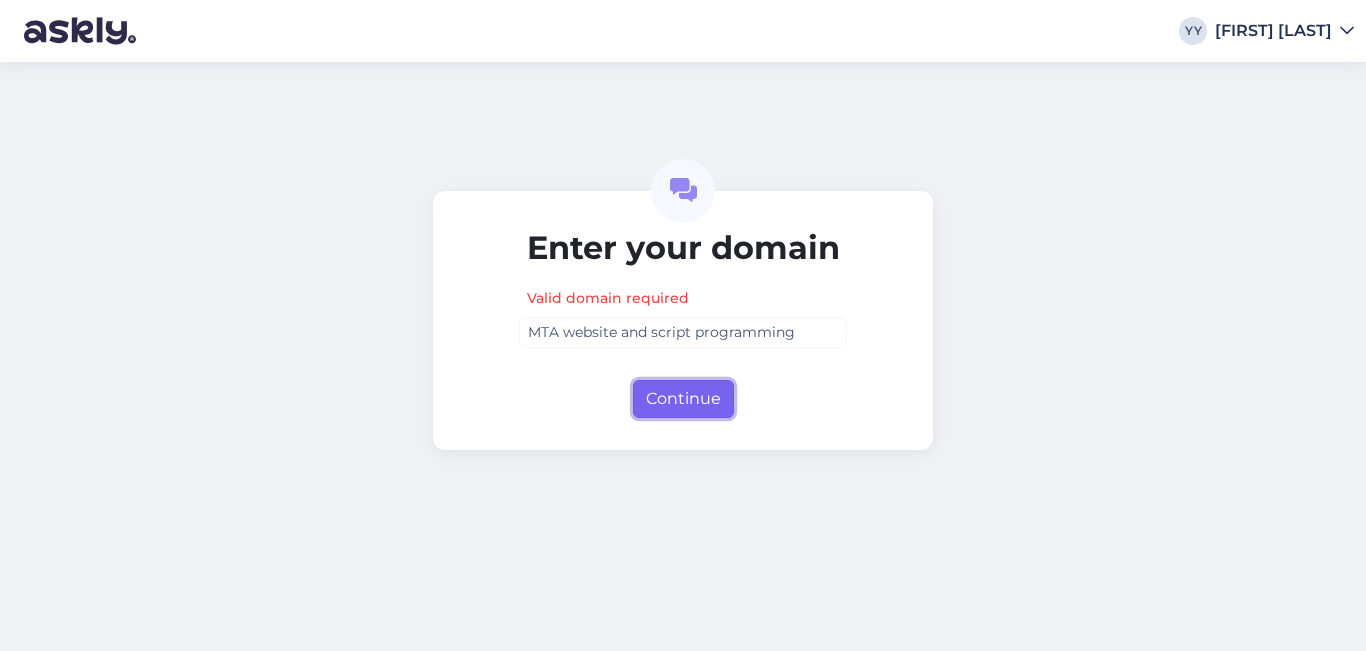 click on "Continue" at bounding box center (683, 399) 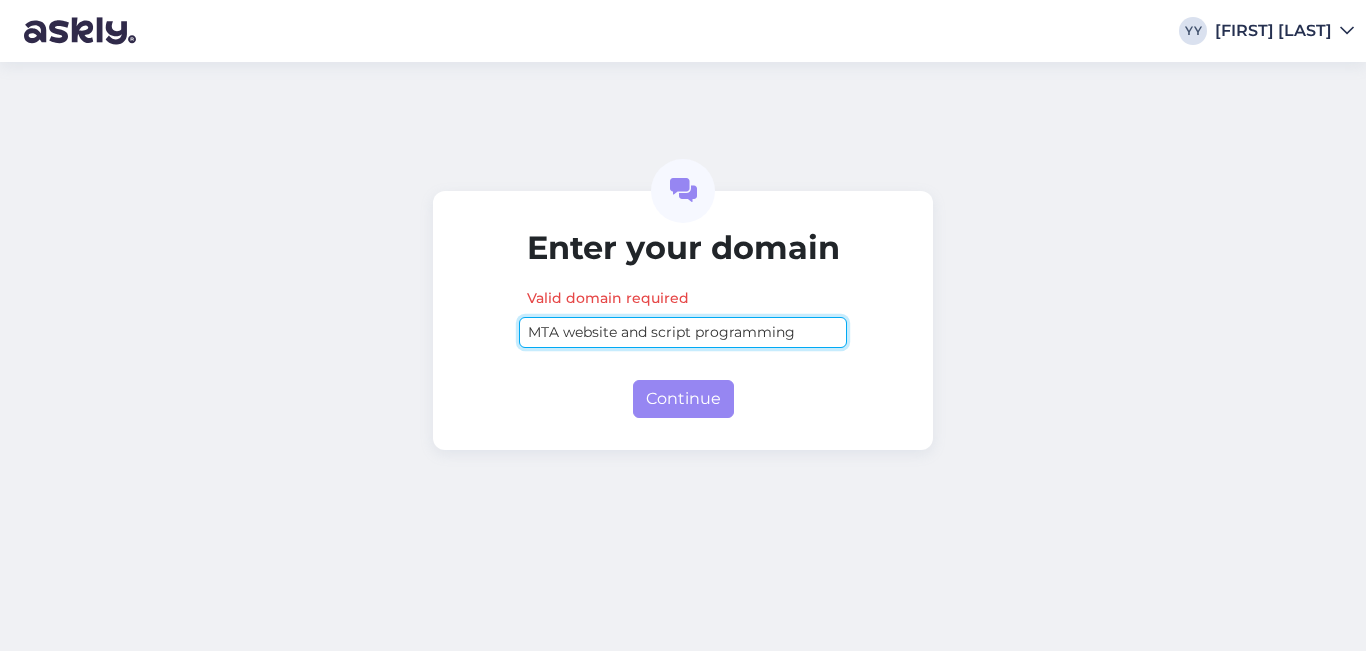 click on "MTA website and script programming" at bounding box center [683, 332] 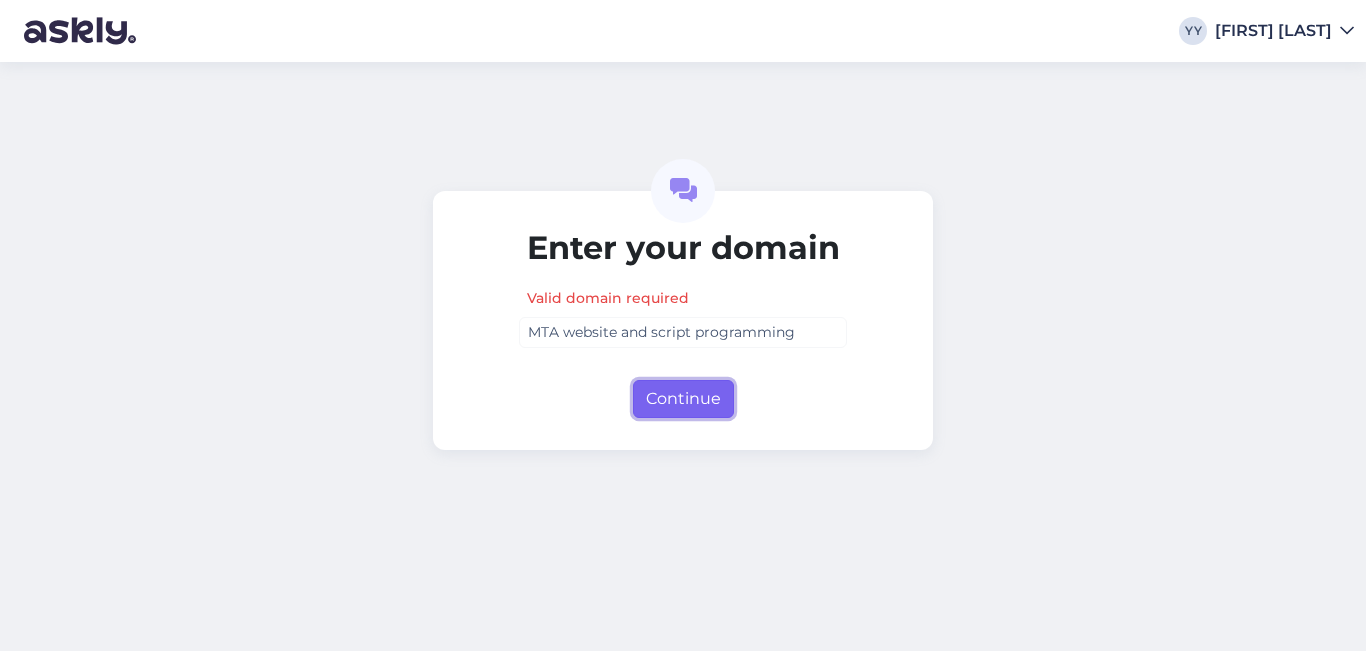 click on "Continue" at bounding box center (683, 399) 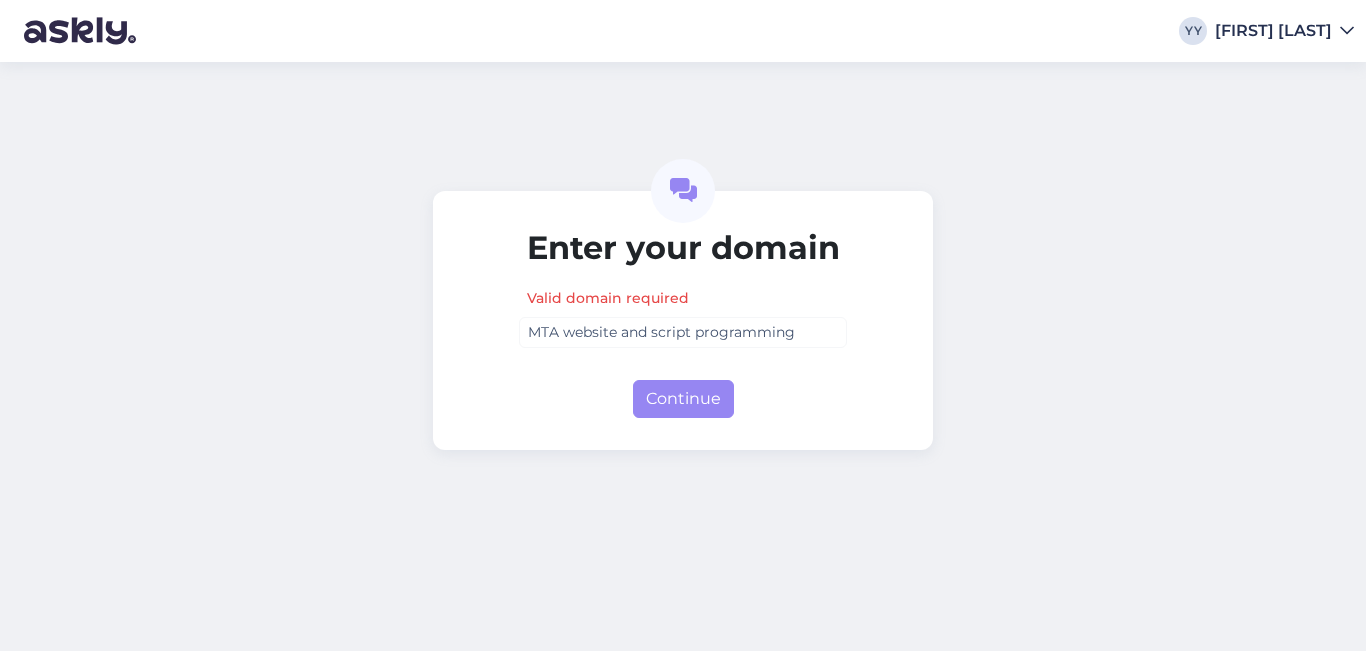 click on "Enter your domain Valid domain required MTA website and script programming Continue" at bounding box center (683, 323) 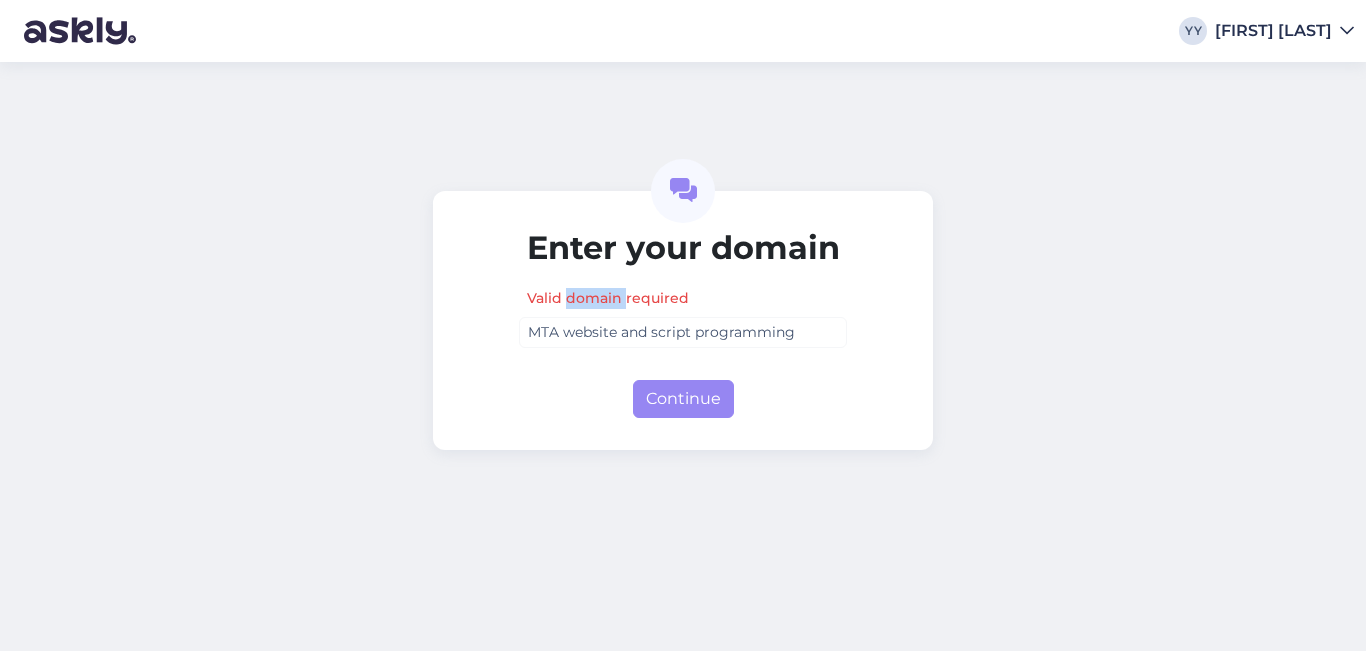 click on "Valid domain required" at bounding box center [608, 298] 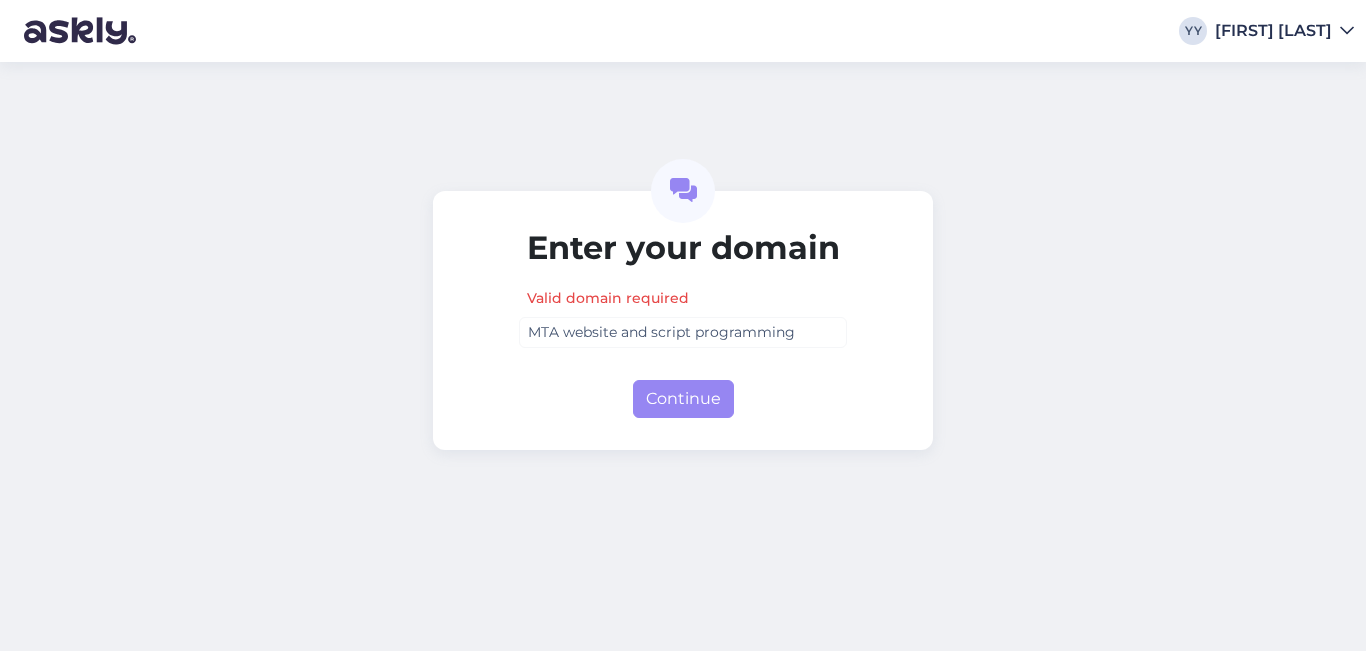 click on "Valid domain required" at bounding box center (608, 298) 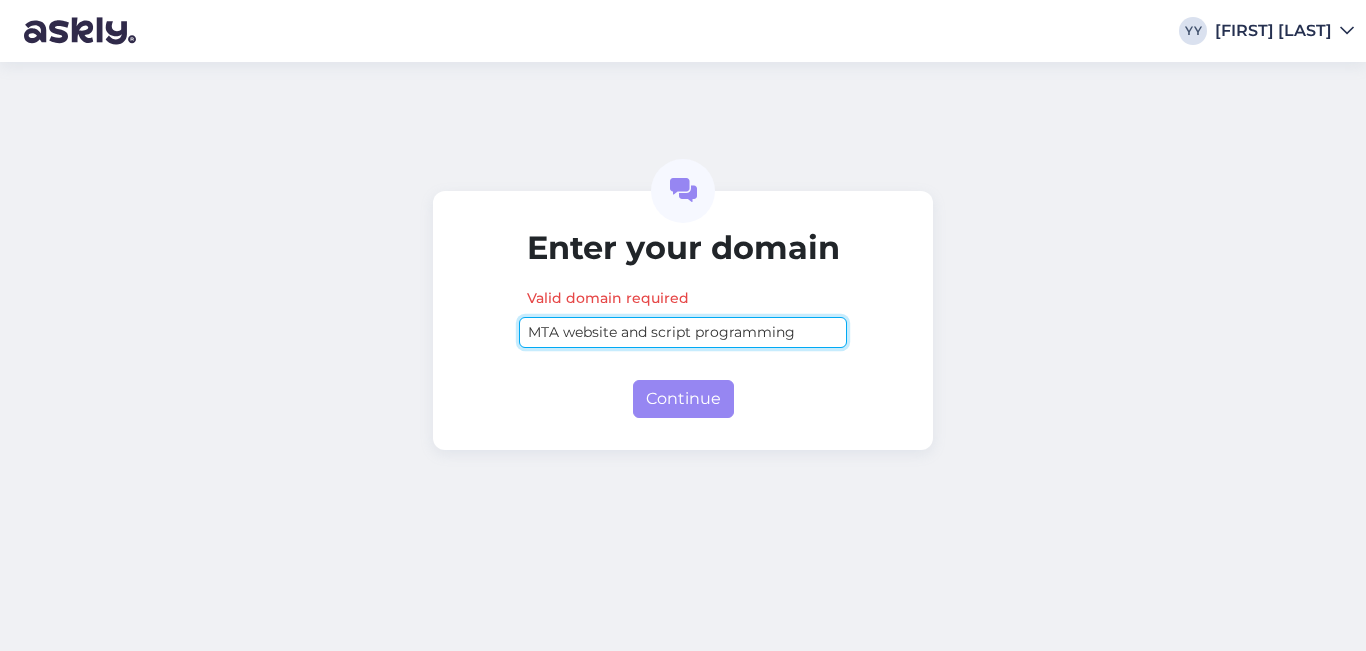 click on "MTA website and script programming" at bounding box center (683, 332) 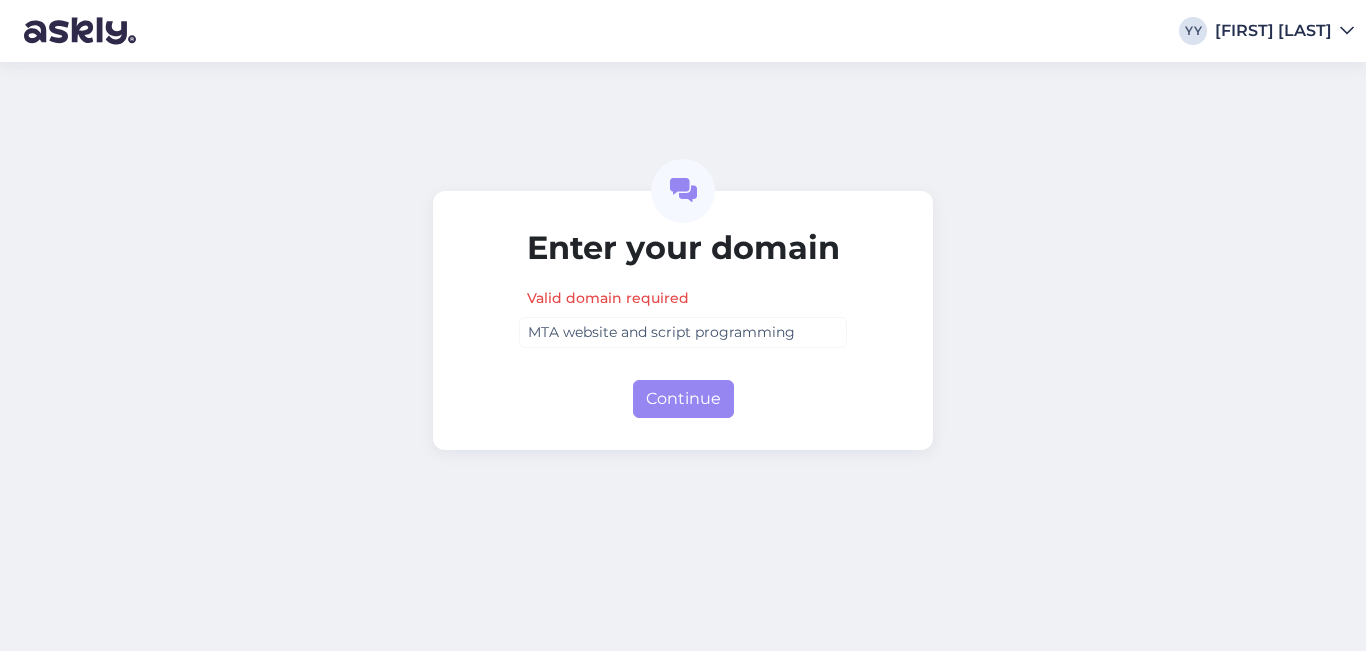click on "Enter your domain Valid domain required MTA website and script programming Continue" at bounding box center [683, 323] 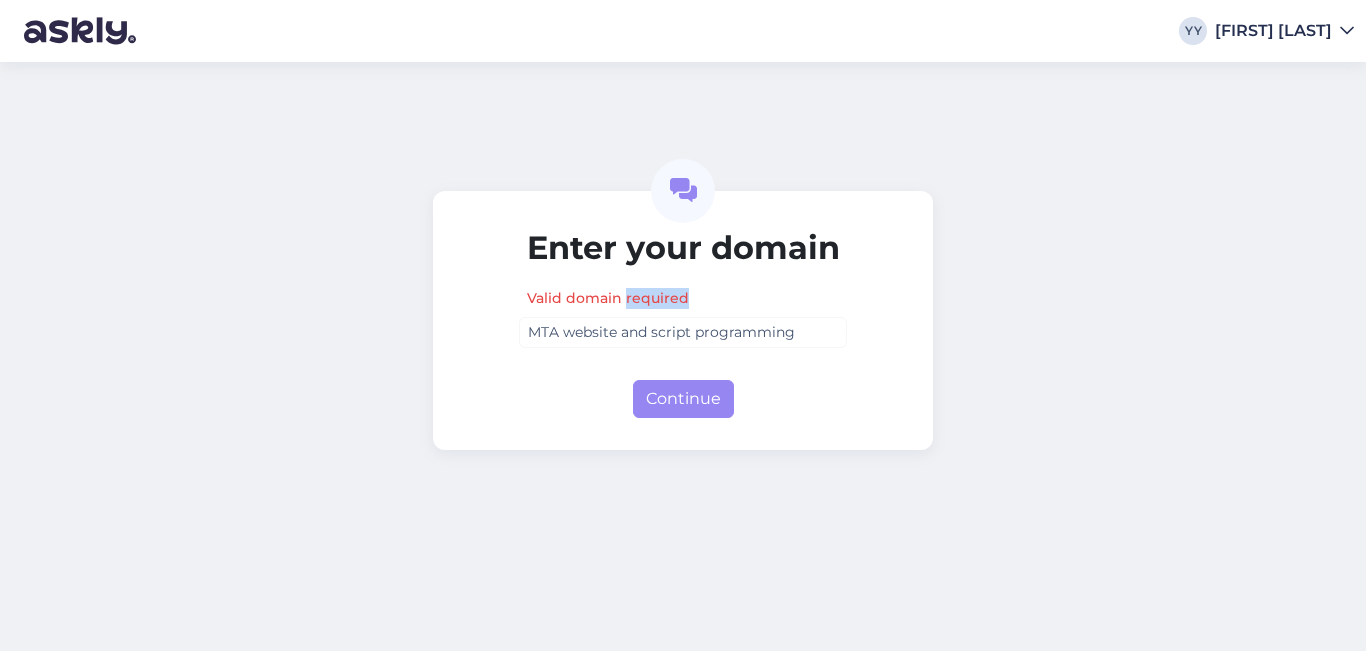 click on "Enter your domain Valid domain required MTA website and script programming Continue" at bounding box center [683, 323] 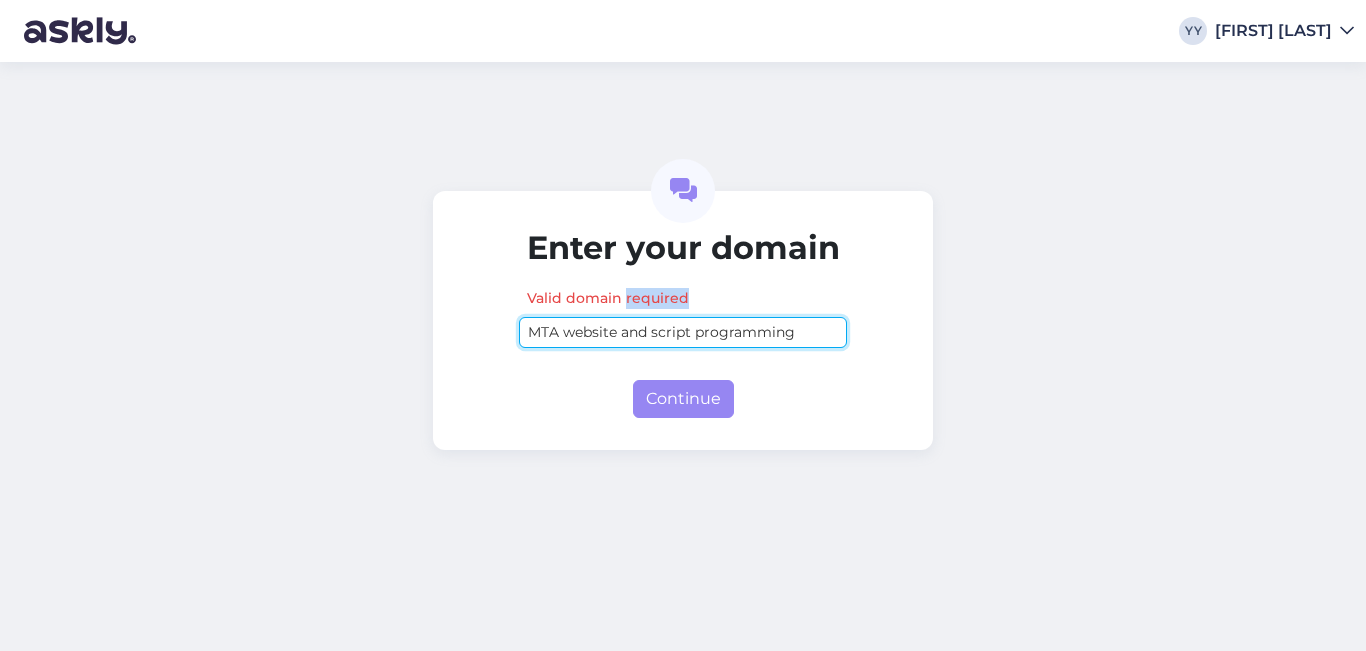click on "MTA website and script programming" at bounding box center (683, 332) 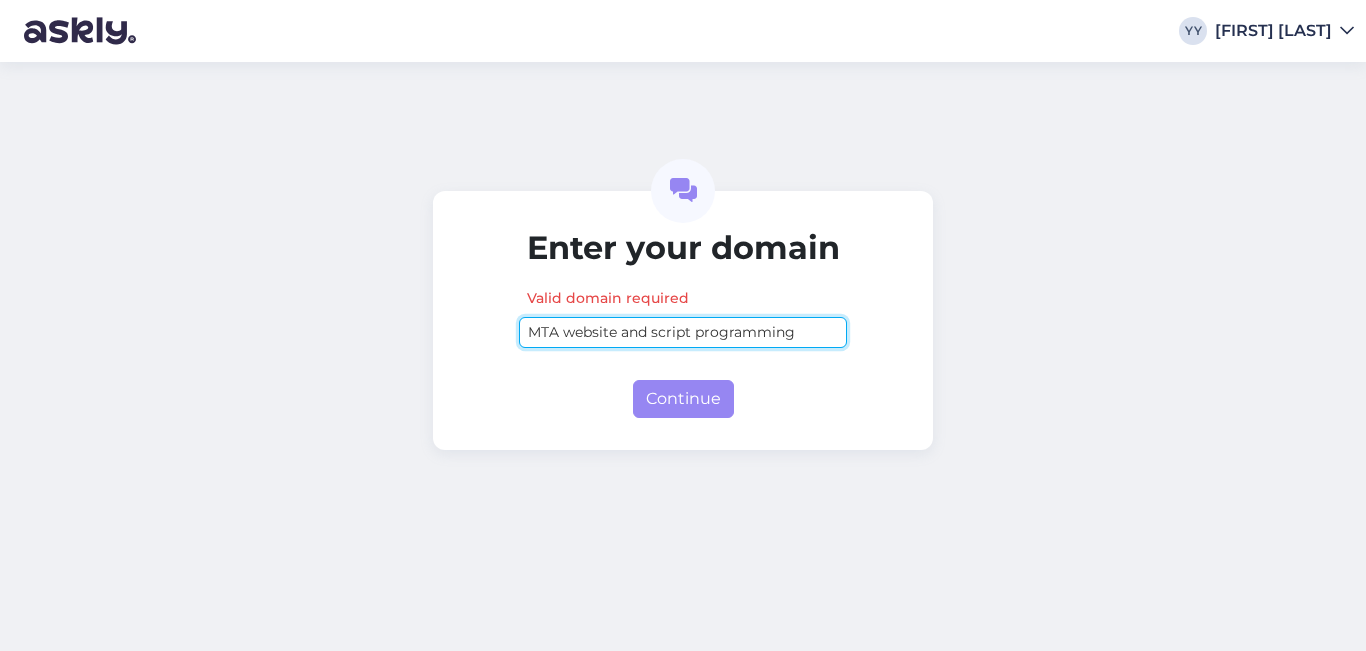 click on "MTA website and script programming" at bounding box center [683, 332] 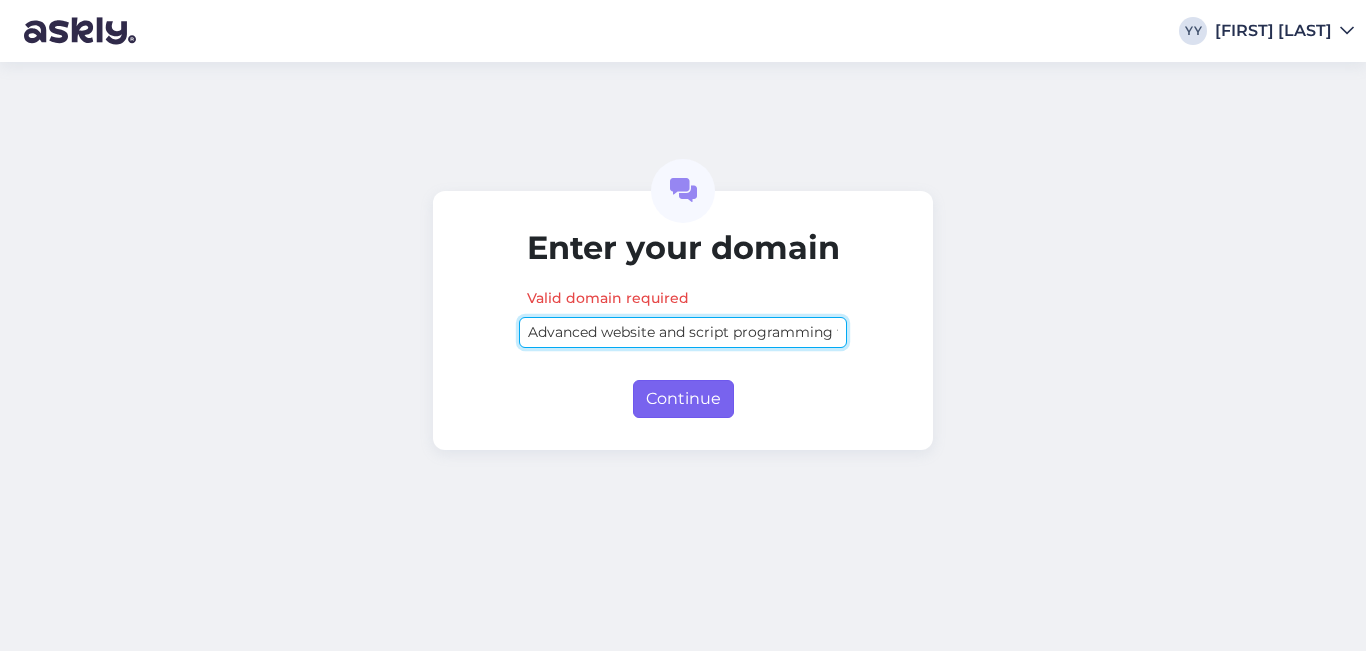 scroll, scrollTop: 0, scrollLeft: 52, axis: horizontal 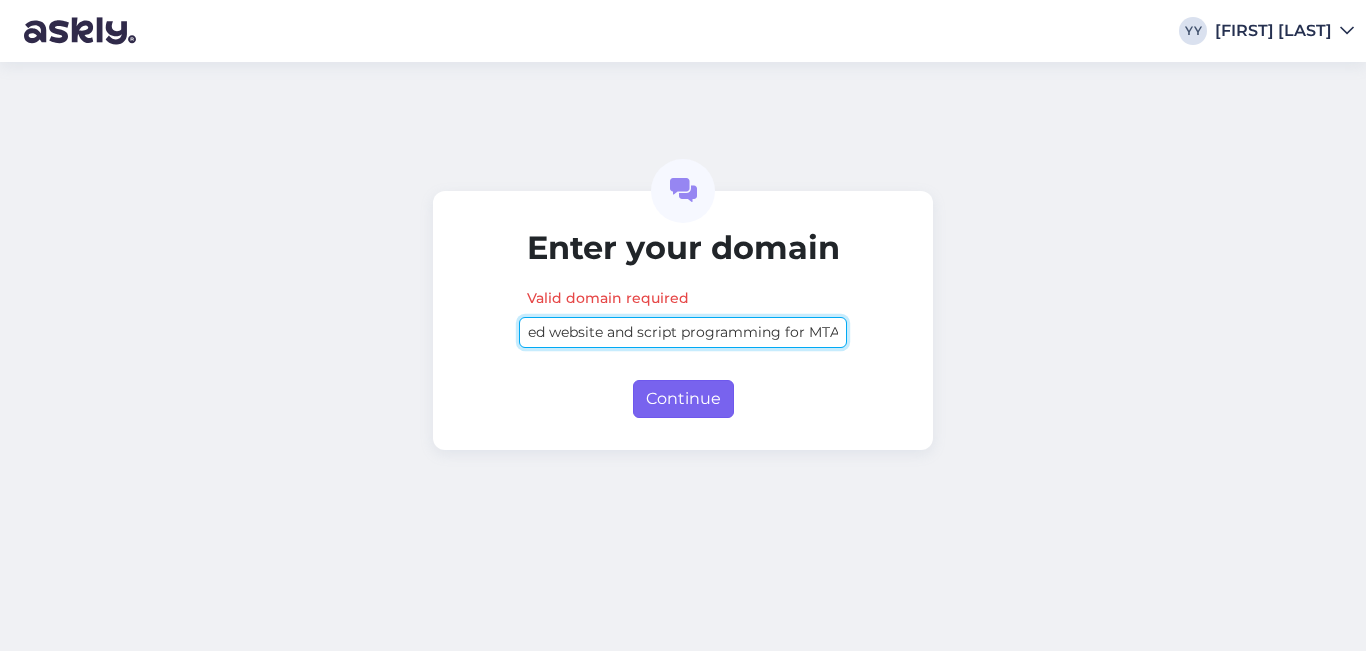 type on "Advanced website and script programming for MTA" 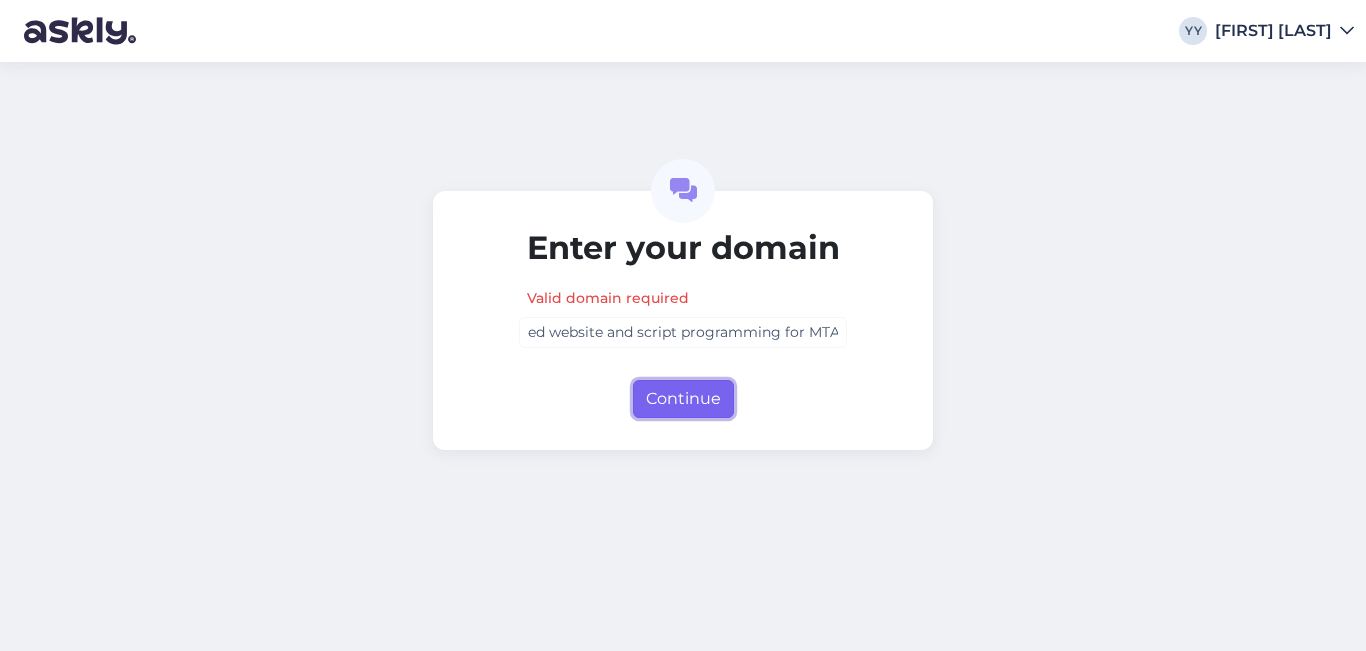 scroll, scrollTop: 0, scrollLeft: 0, axis: both 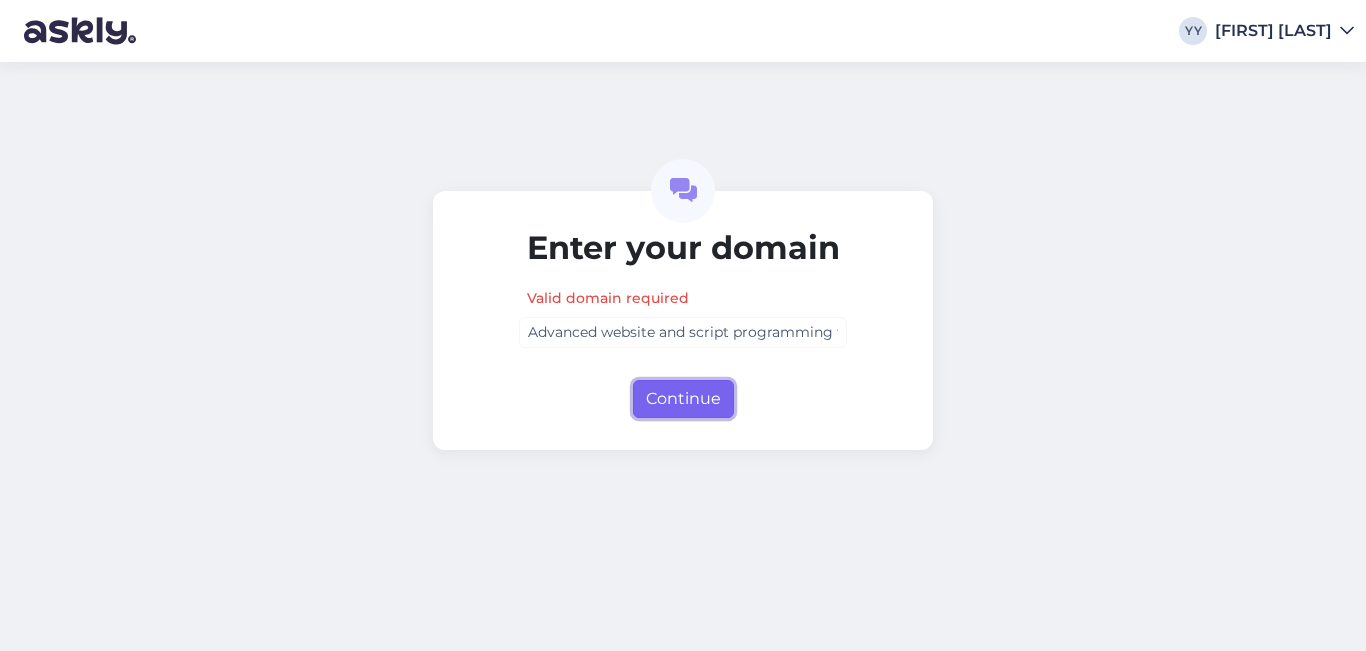 click on "Continue" at bounding box center [683, 399] 